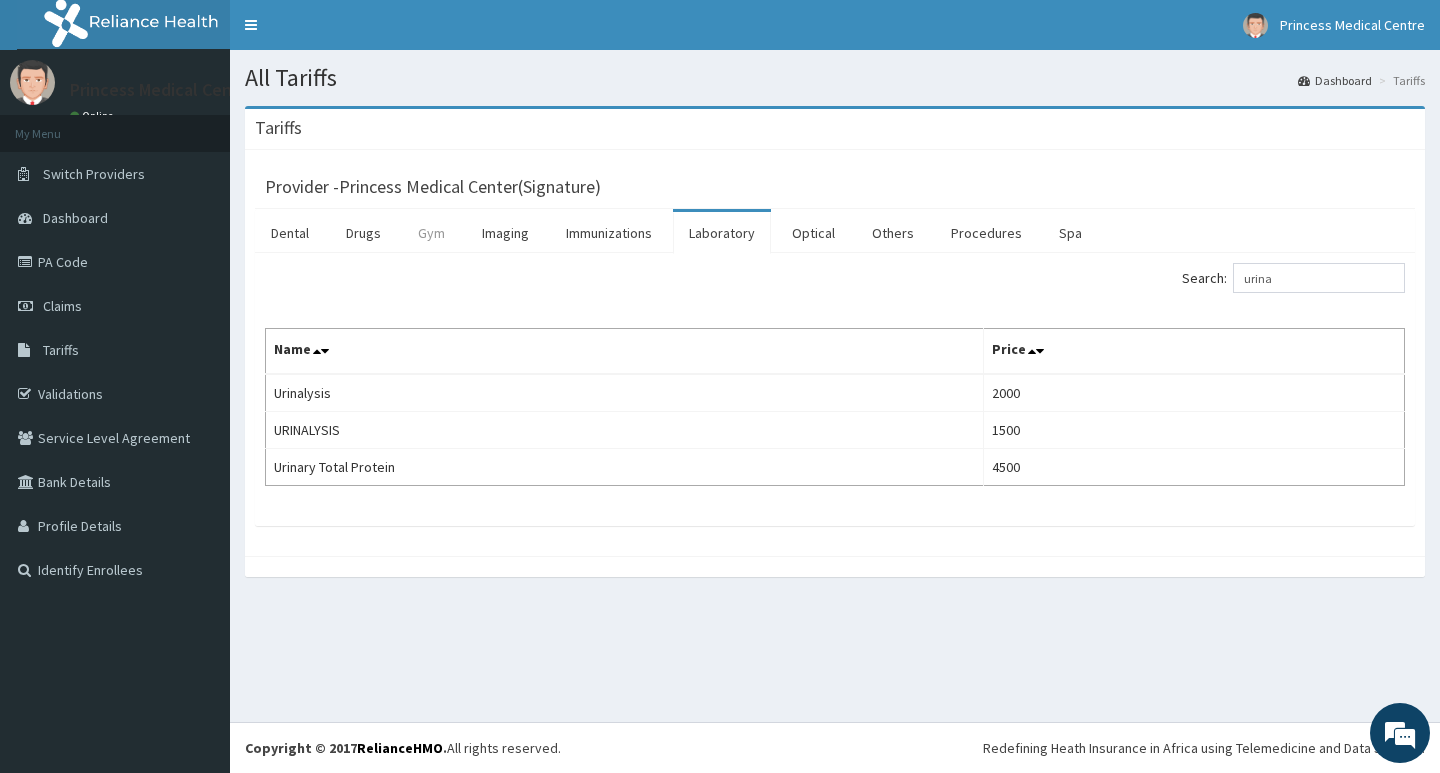 scroll, scrollTop: 0, scrollLeft: 0, axis: both 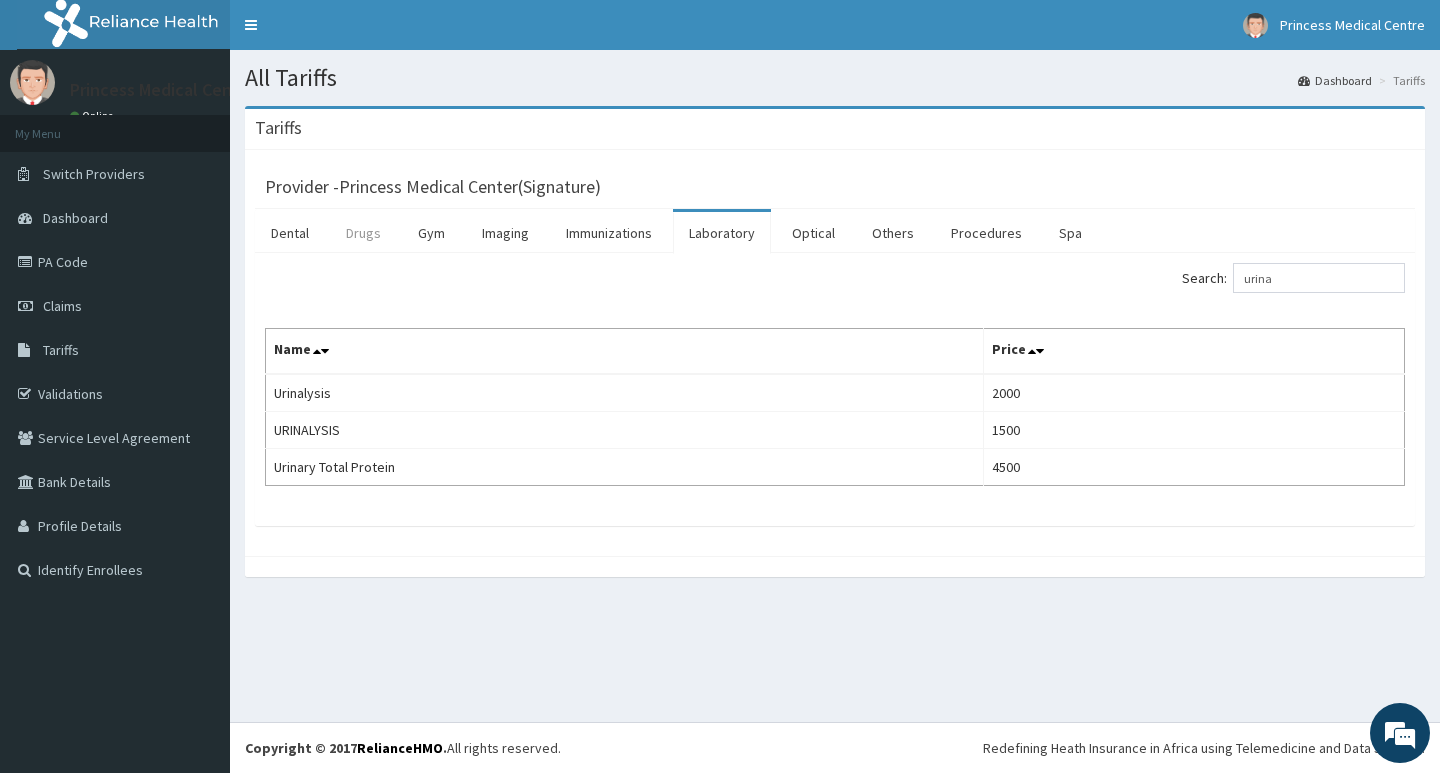 click on "Drugs" at bounding box center (363, 233) 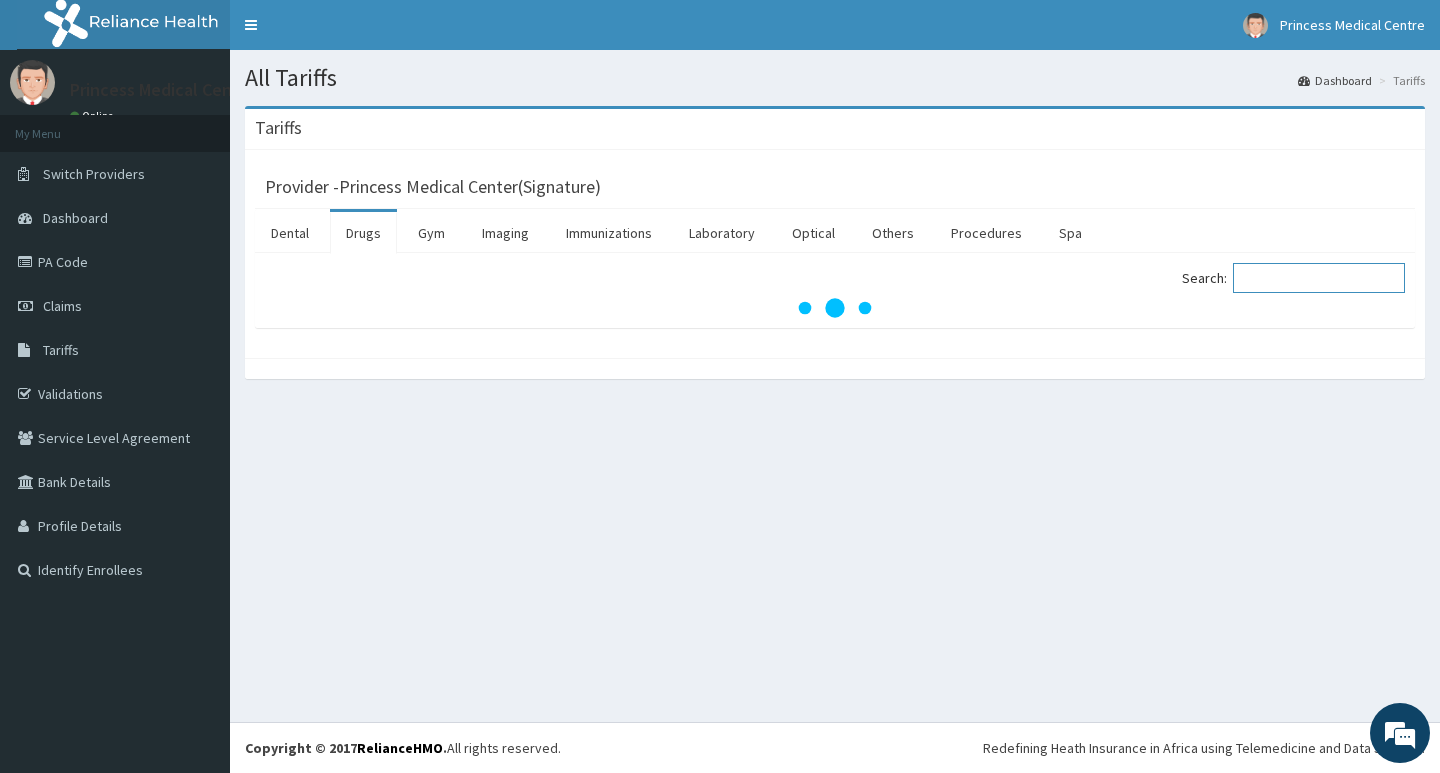 click on "Search:" at bounding box center (1319, 278) 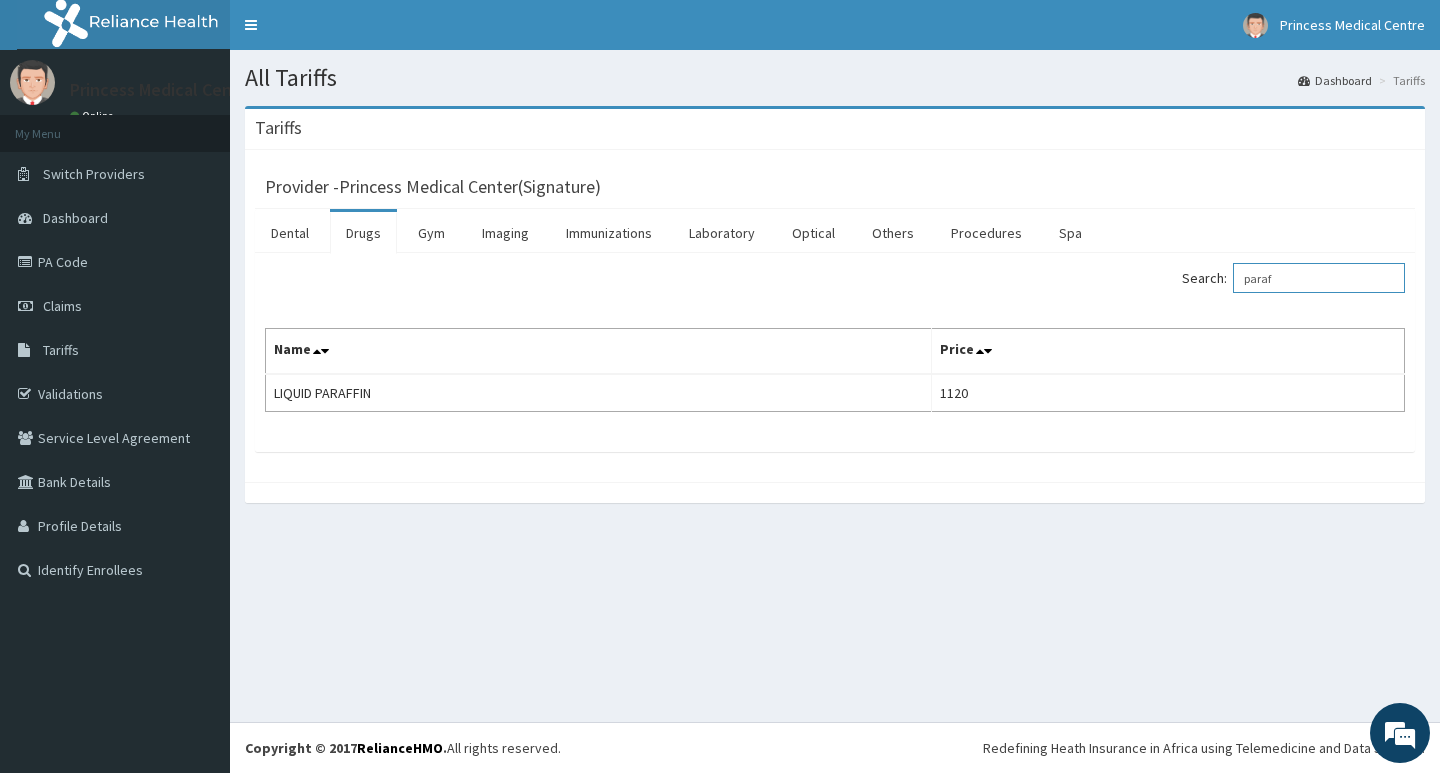 drag, startPoint x: 1307, startPoint y: 280, endPoint x: 1243, endPoint y: 299, distance: 66.760765 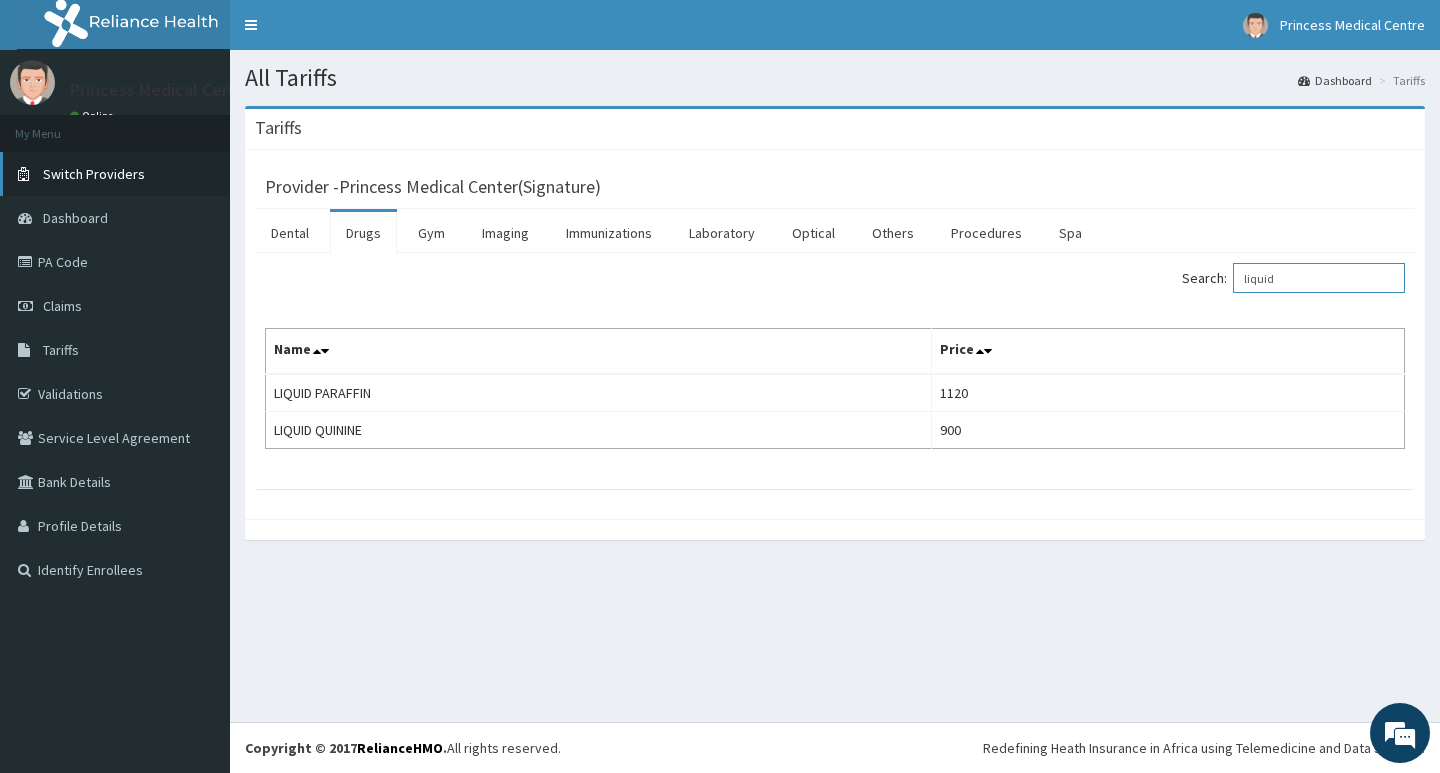 type on "liquid" 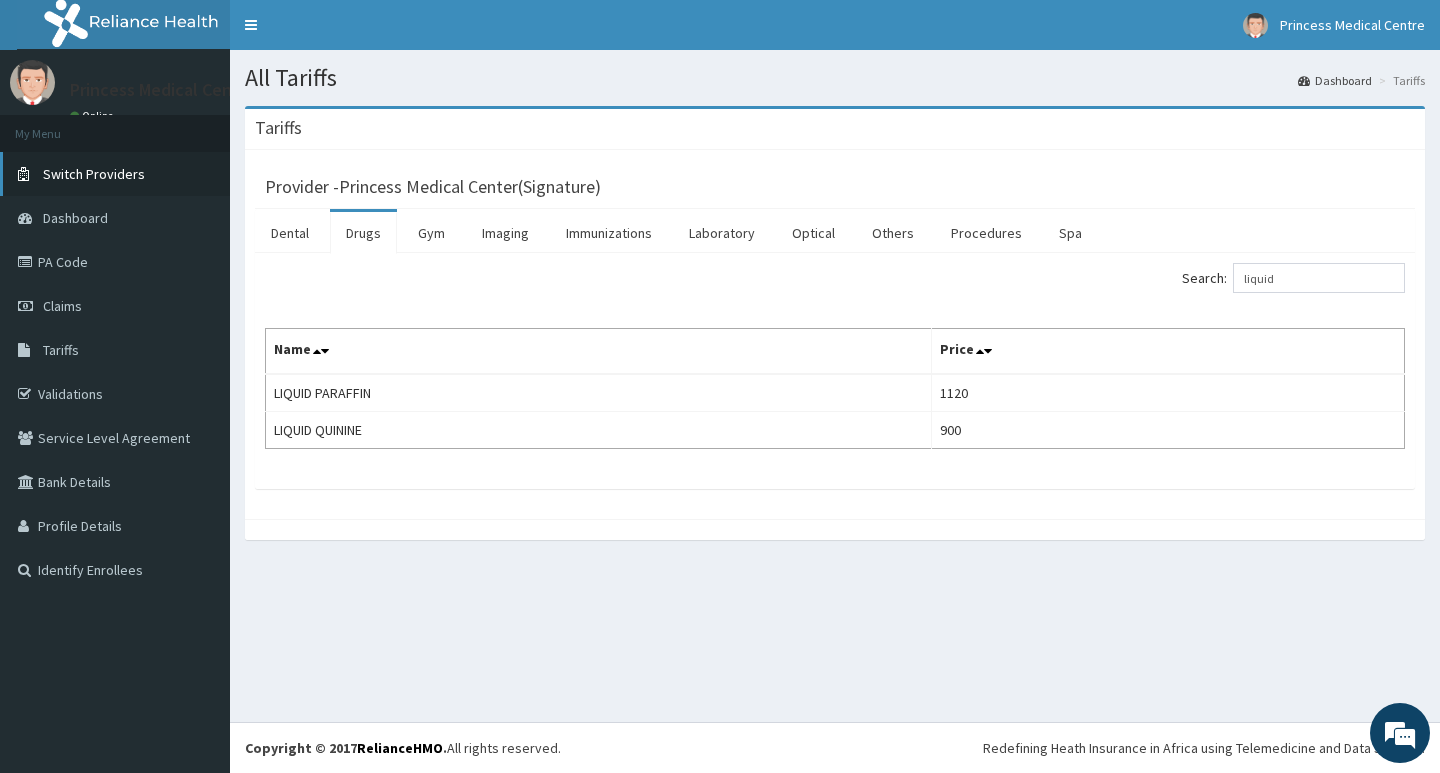 click on "Switch Providers" at bounding box center (94, 174) 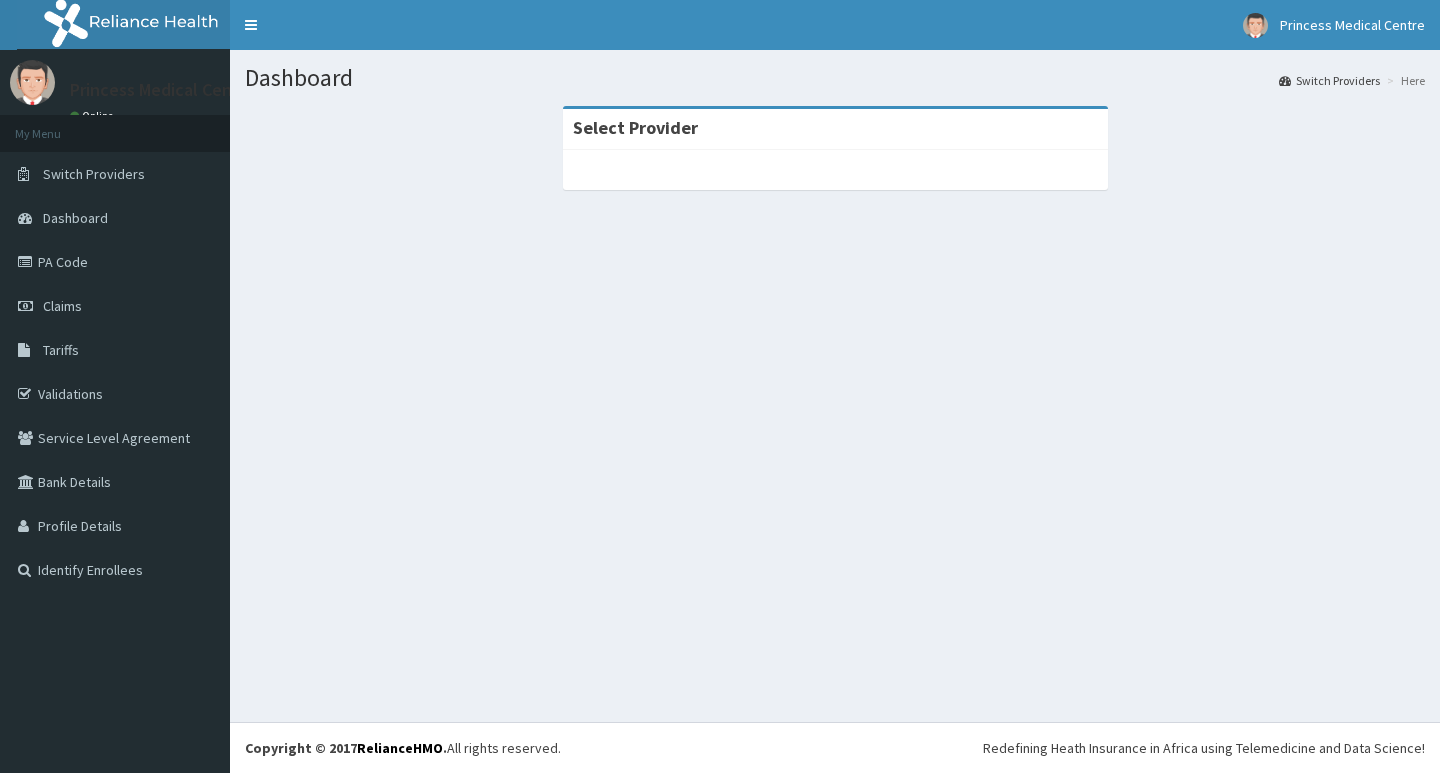 scroll, scrollTop: 0, scrollLeft: 0, axis: both 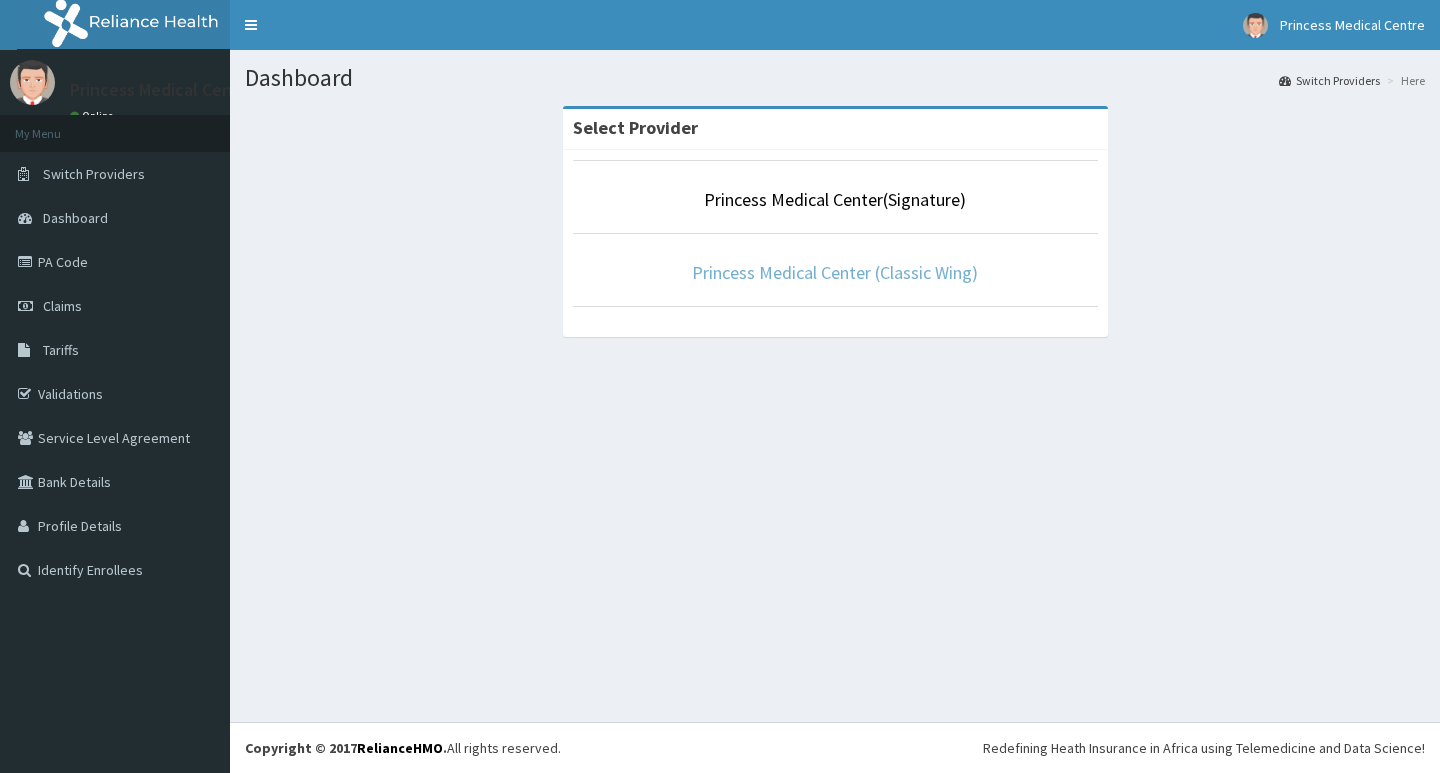 click on "Princess Medical Center (Classic Wing)" at bounding box center [835, 272] 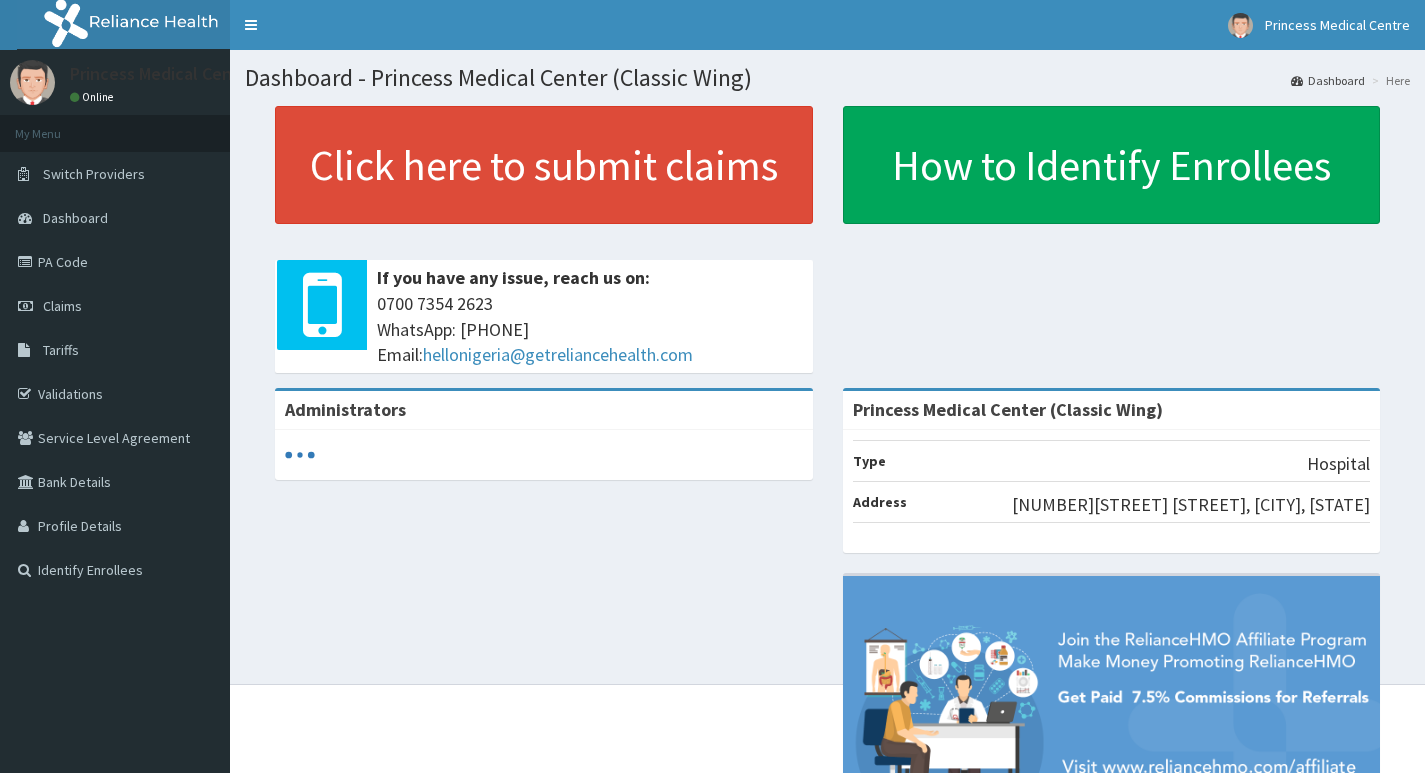 scroll, scrollTop: 0, scrollLeft: 0, axis: both 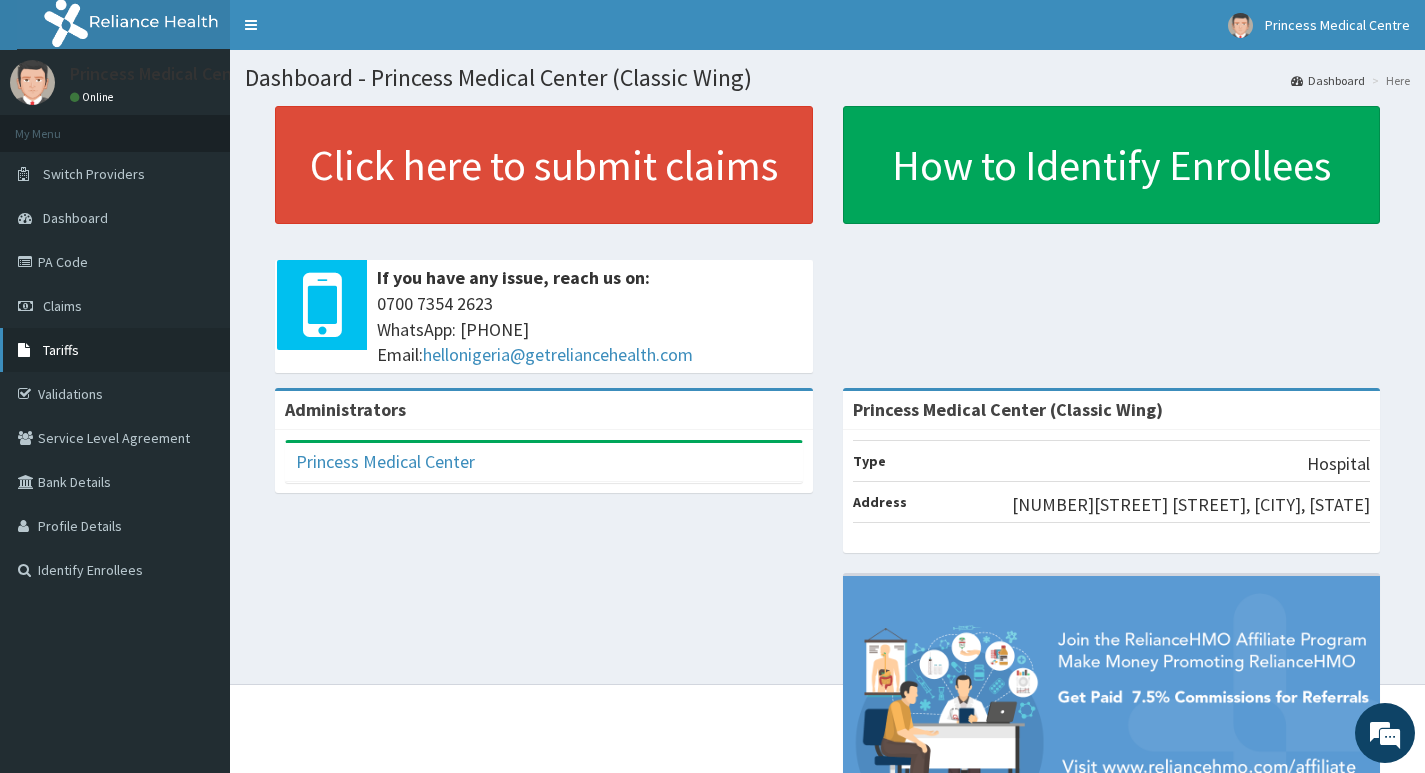 click on "Tariffs" at bounding box center [61, 350] 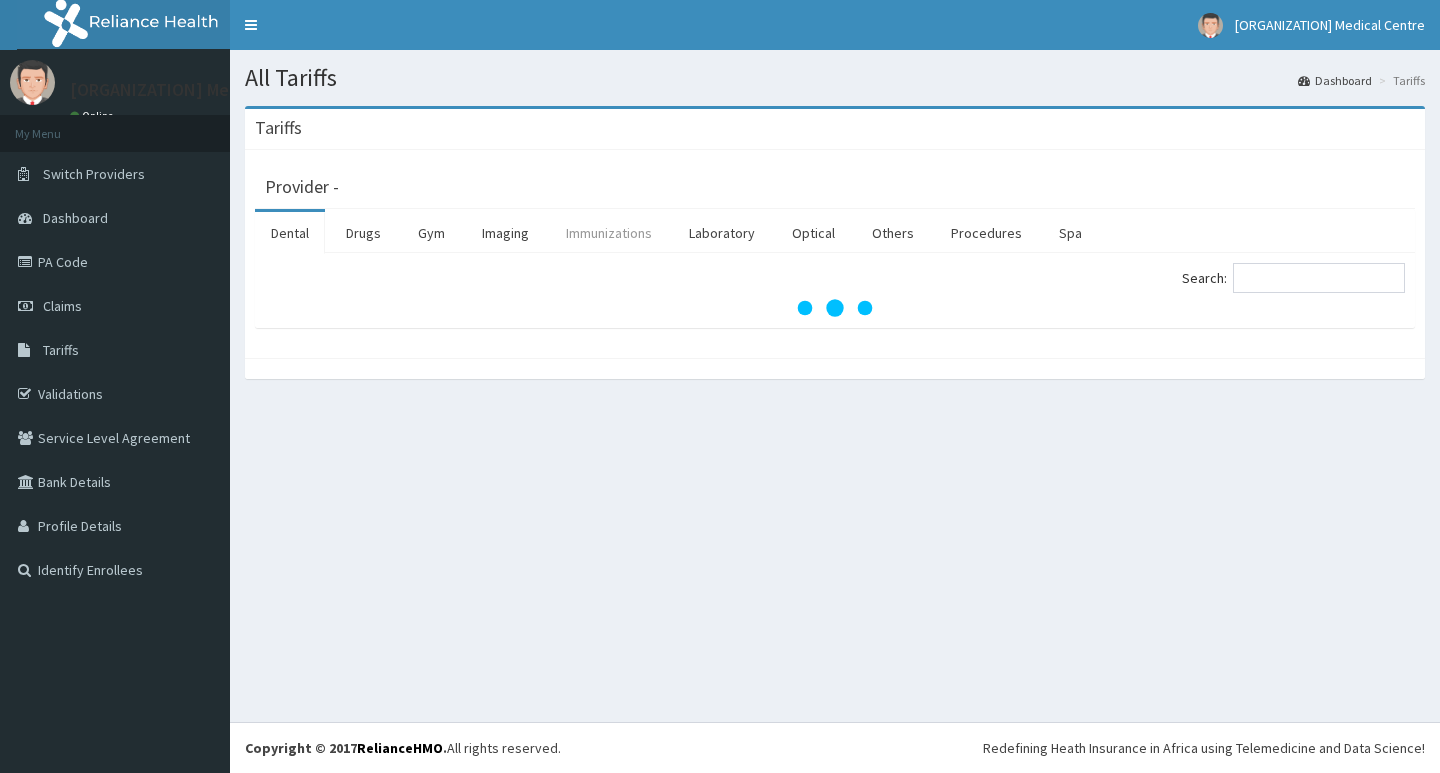 scroll, scrollTop: 0, scrollLeft: 0, axis: both 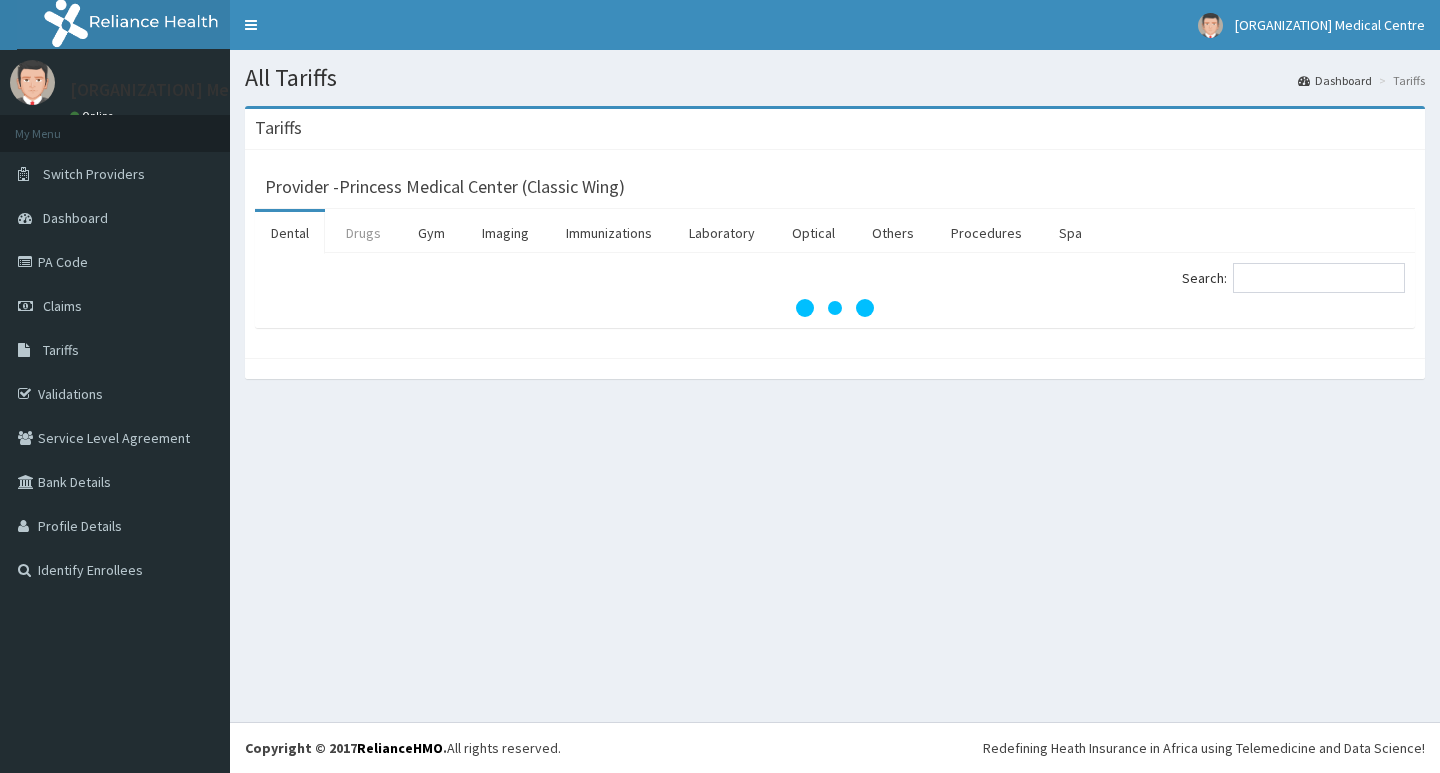 click on "Drugs" at bounding box center (363, 233) 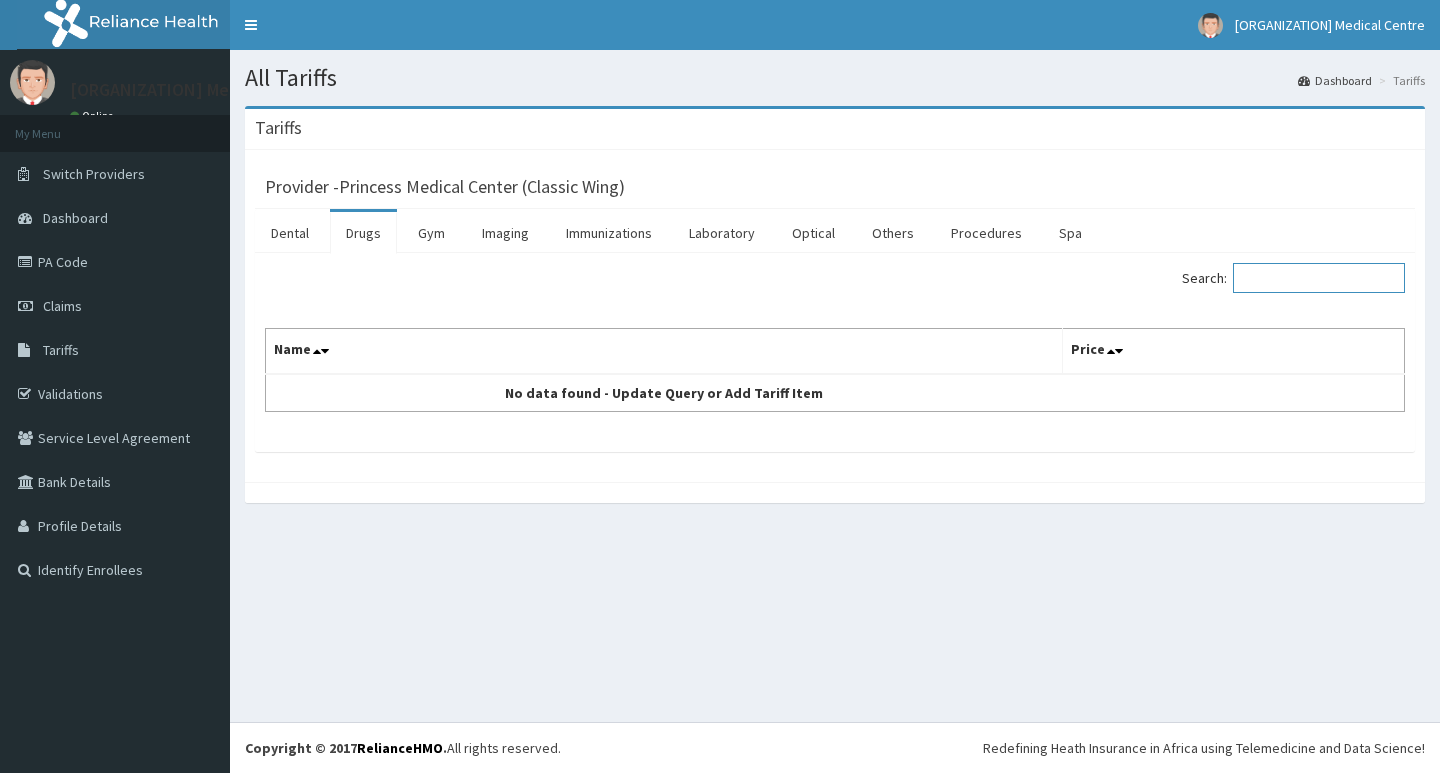 click on "Search:" at bounding box center (1319, 278) 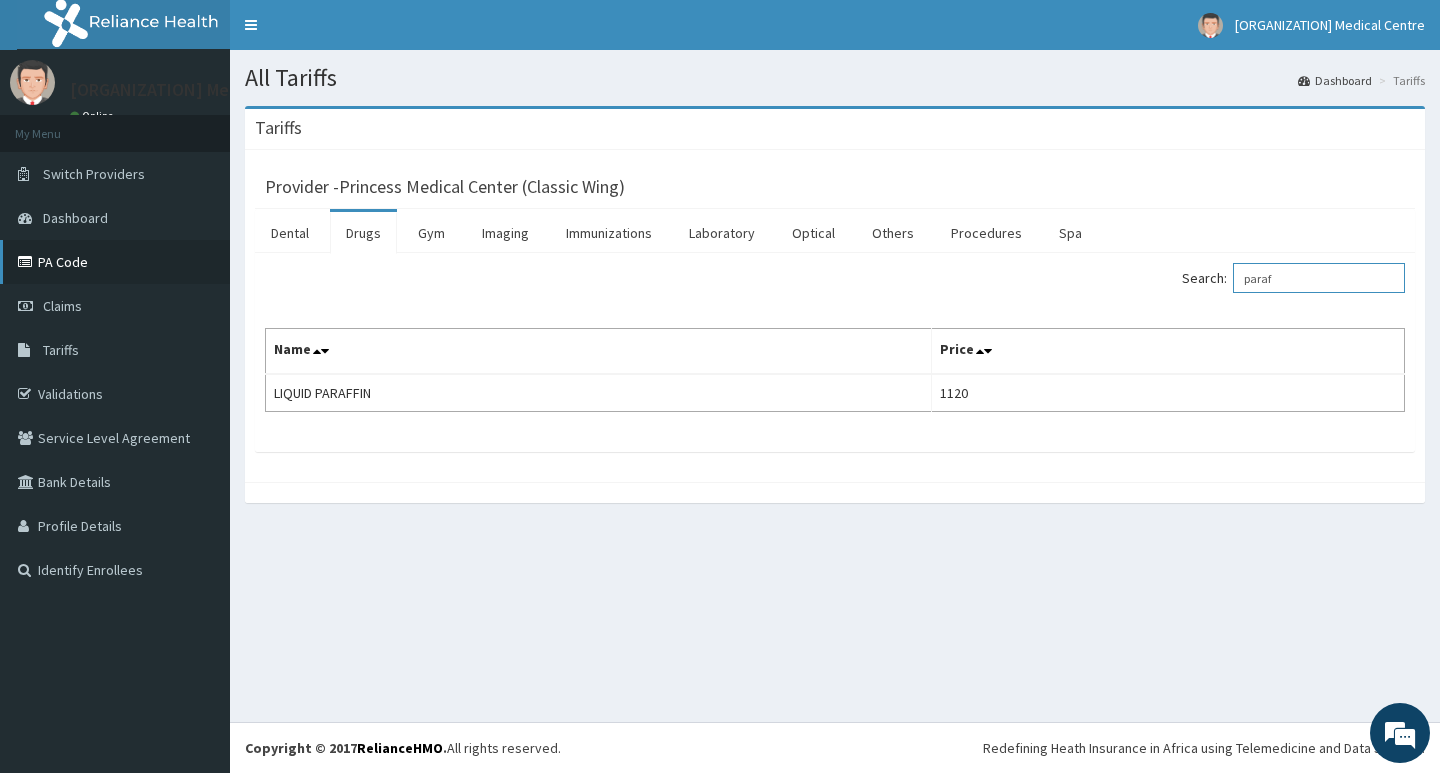 type on "paraf" 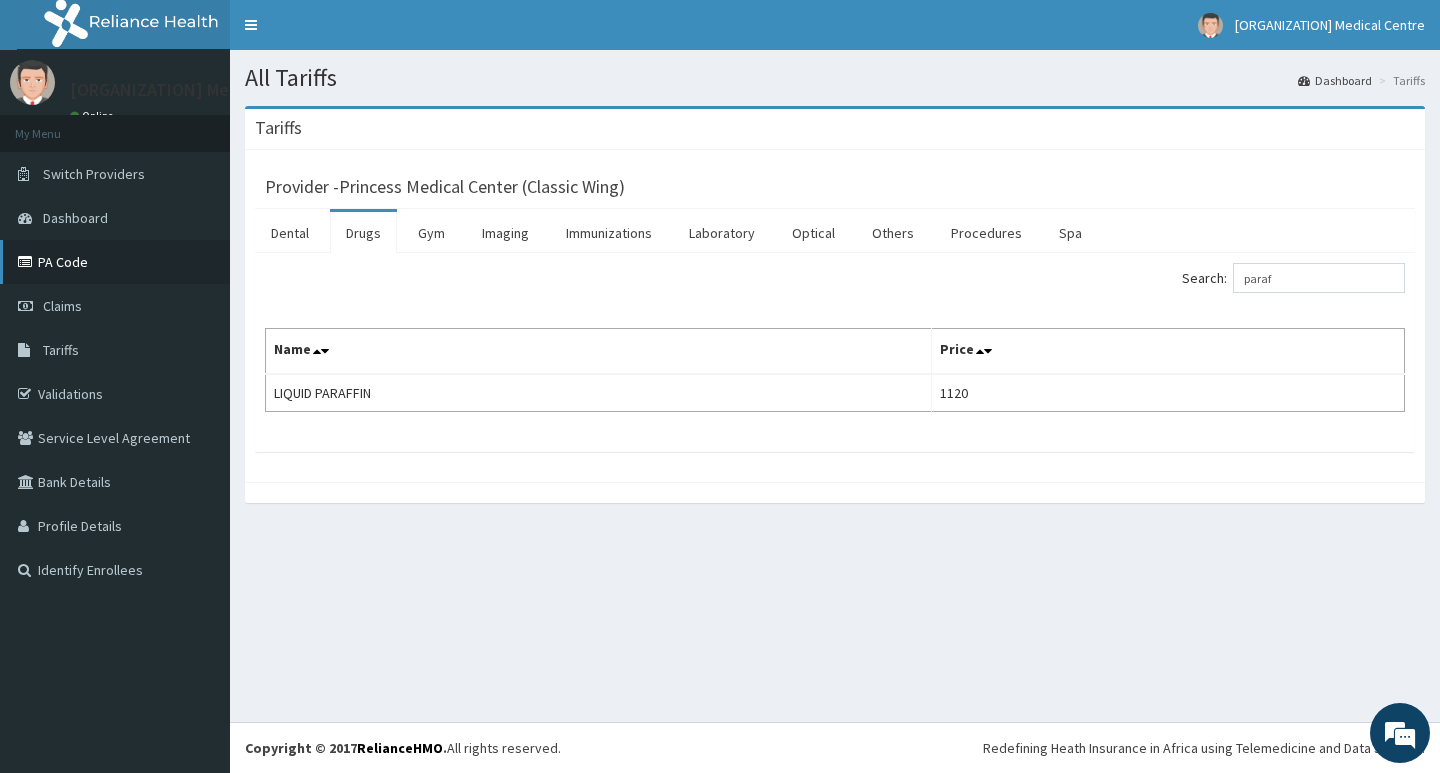 click on "PA Code" at bounding box center [115, 262] 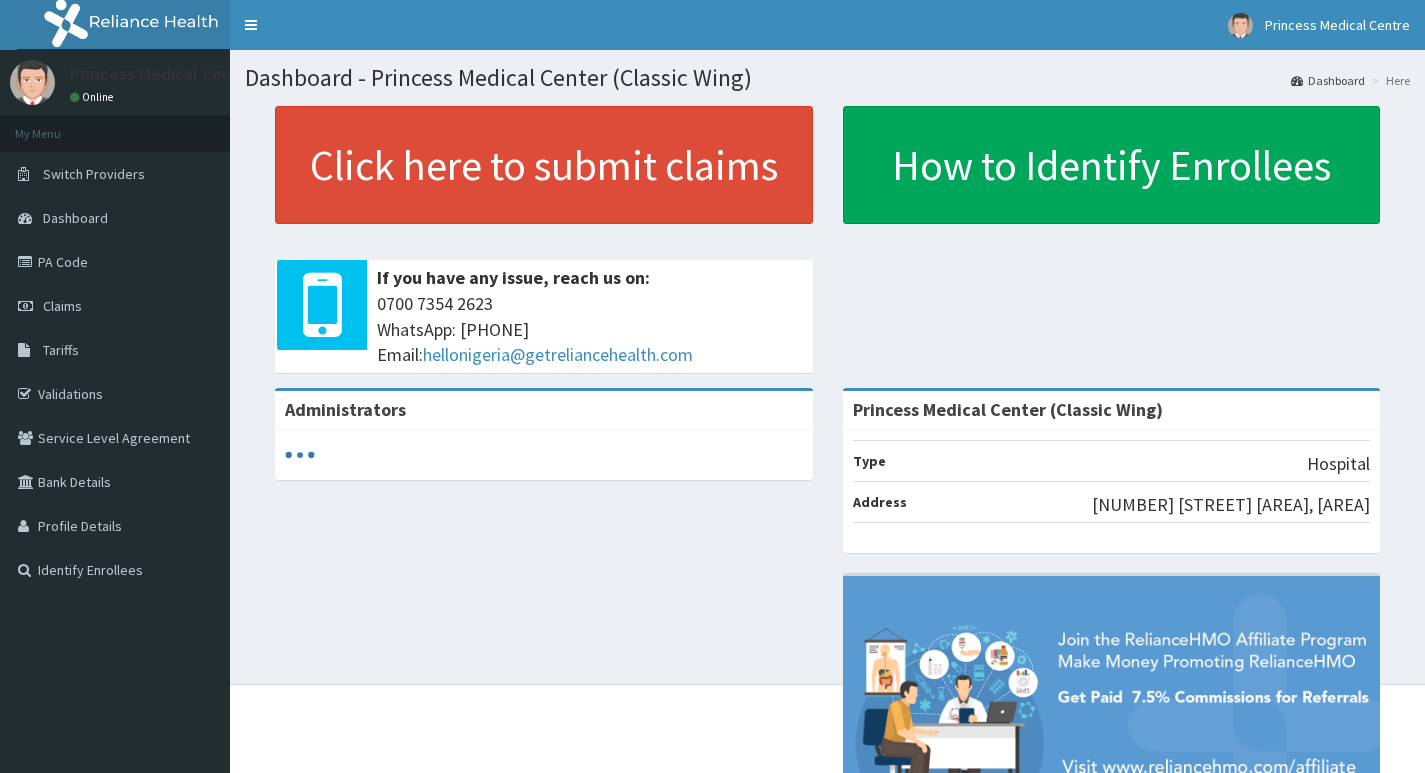 scroll, scrollTop: 0, scrollLeft: 0, axis: both 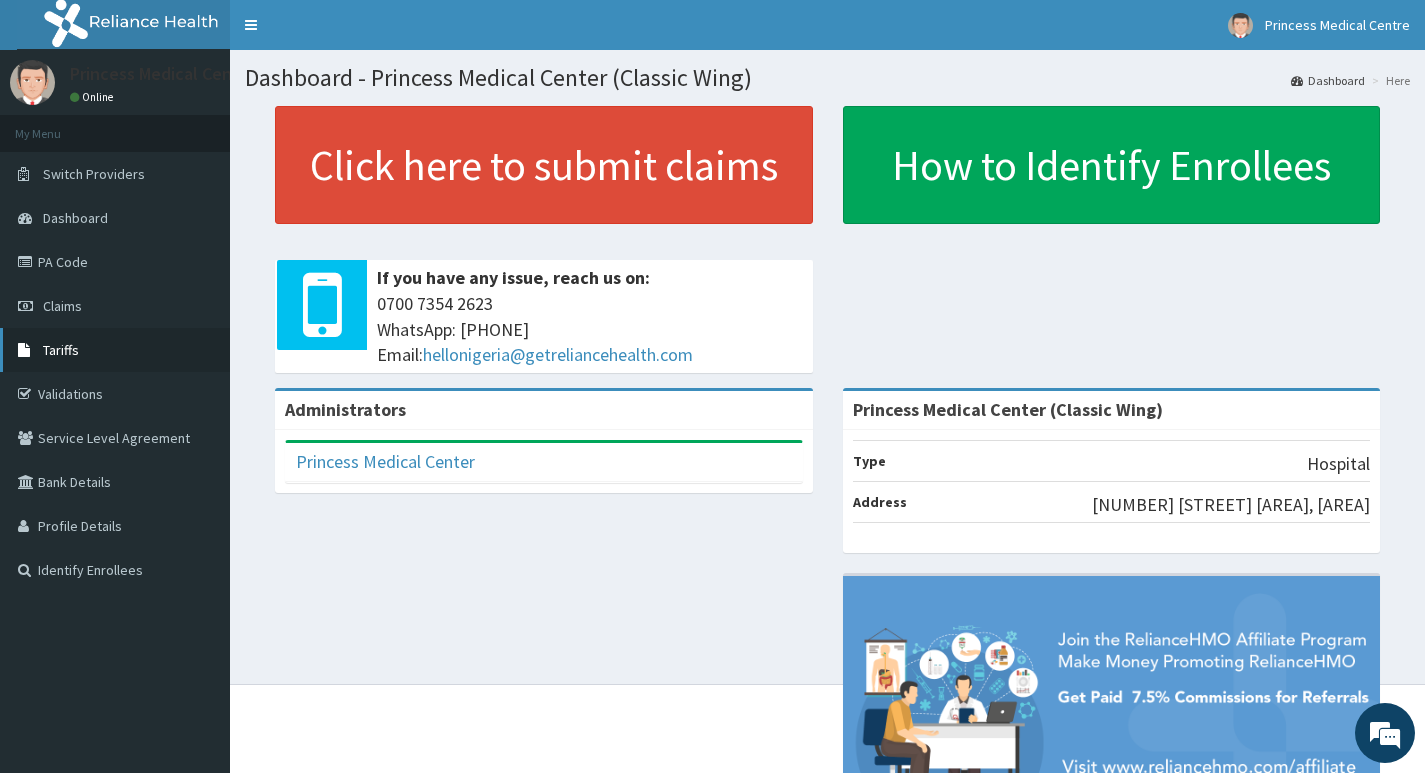 click on "Tariffs" at bounding box center [61, 350] 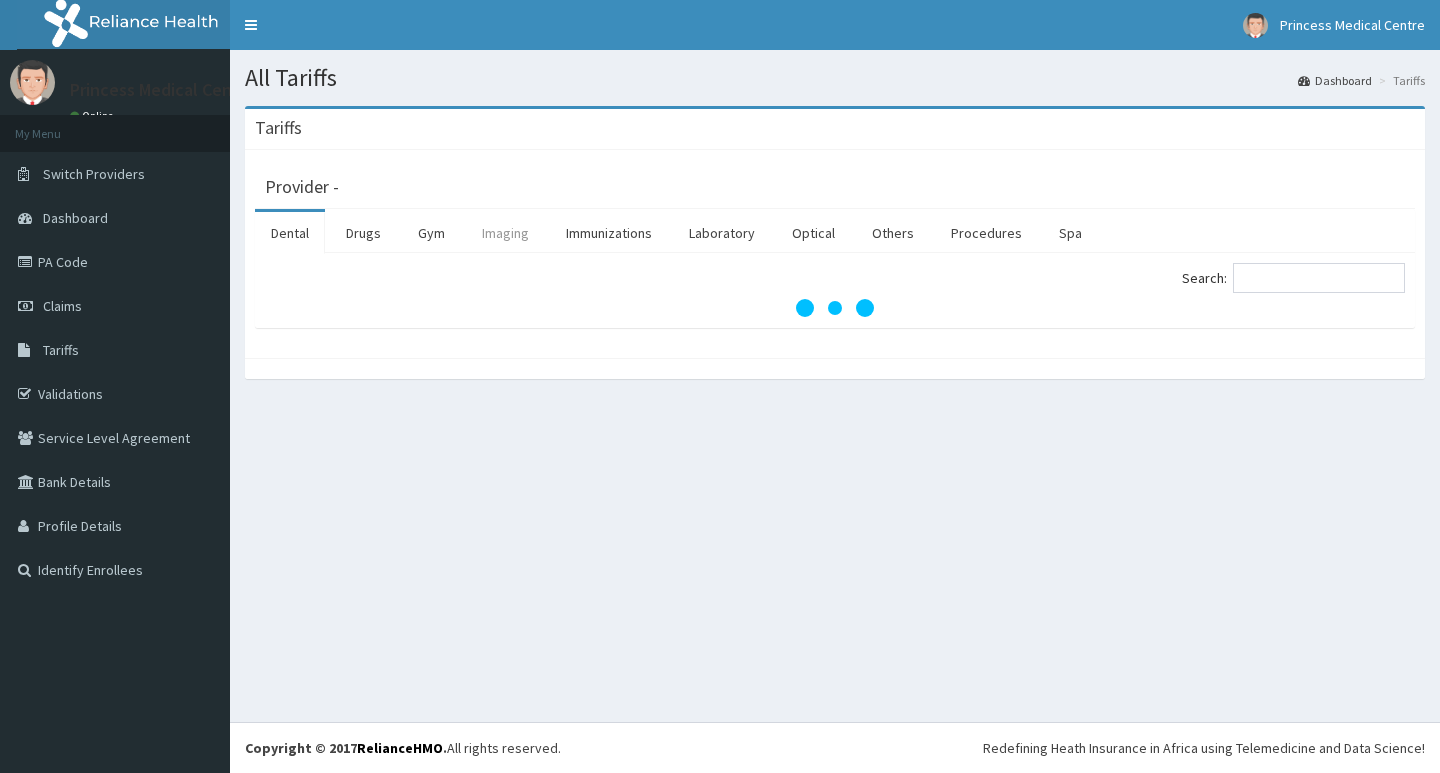 scroll, scrollTop: 0, scrollLeft: 0, axis: both 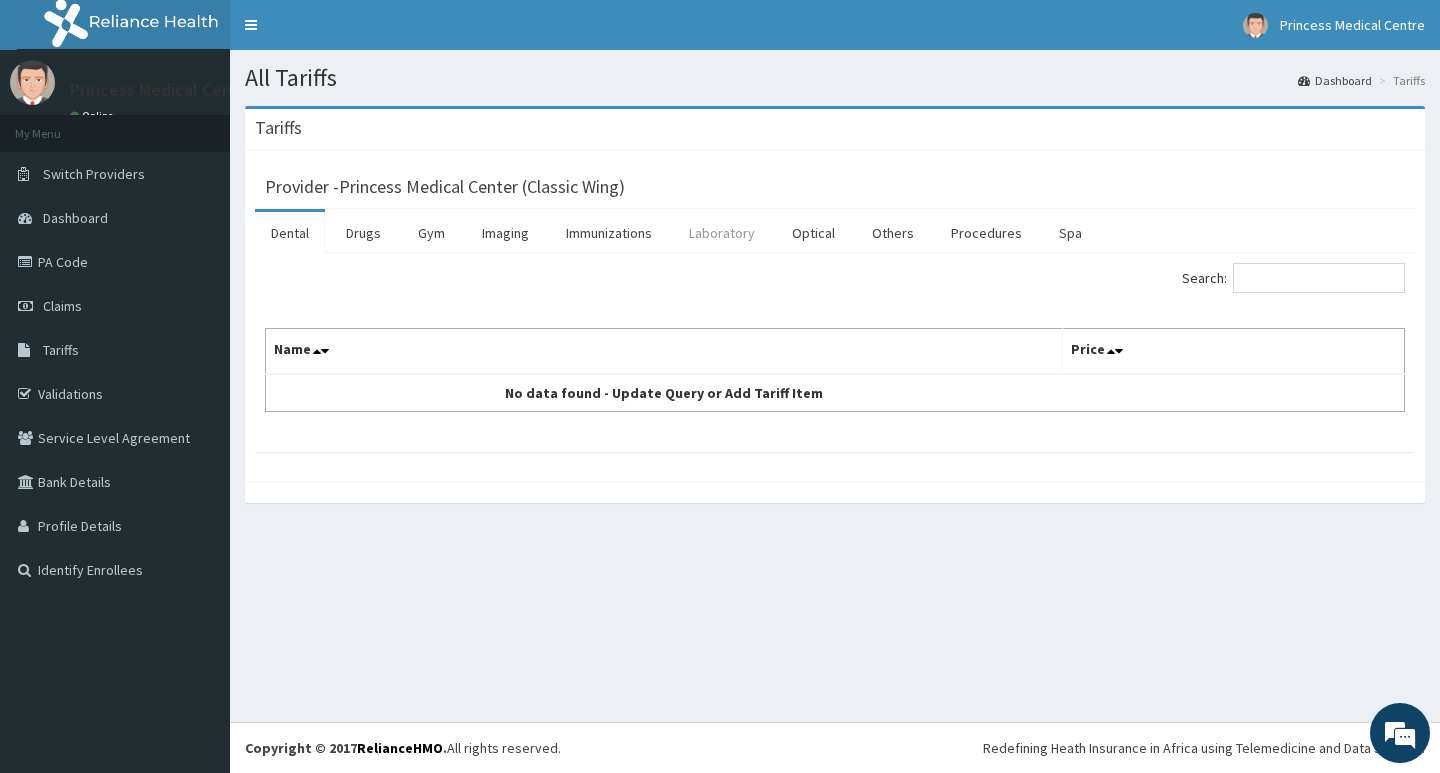 click on "Laboratory" at bounding box center (722, 233) 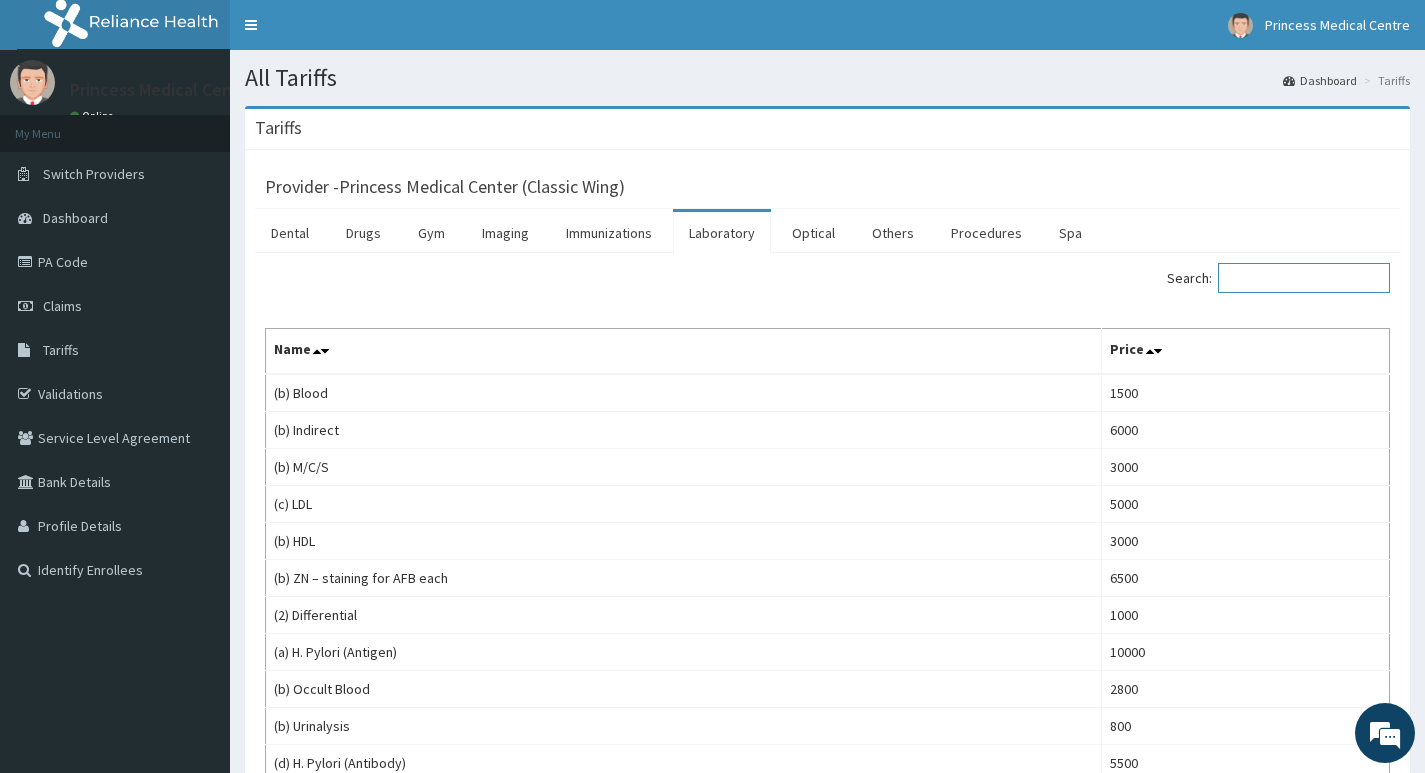 click on "Search:" at bounding box center [1304, 278] 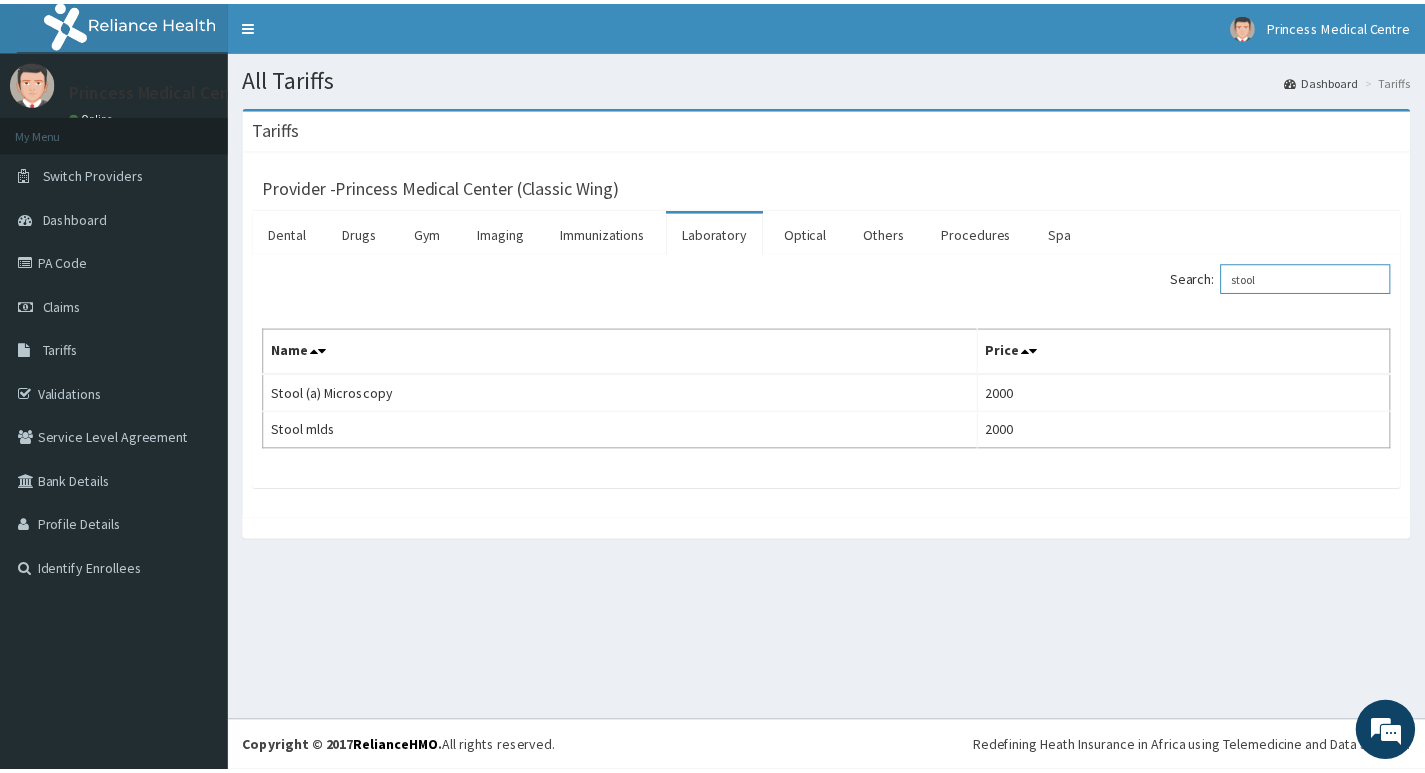 scroll, scrollTop: 0, scrollLeft: 0, axis: both 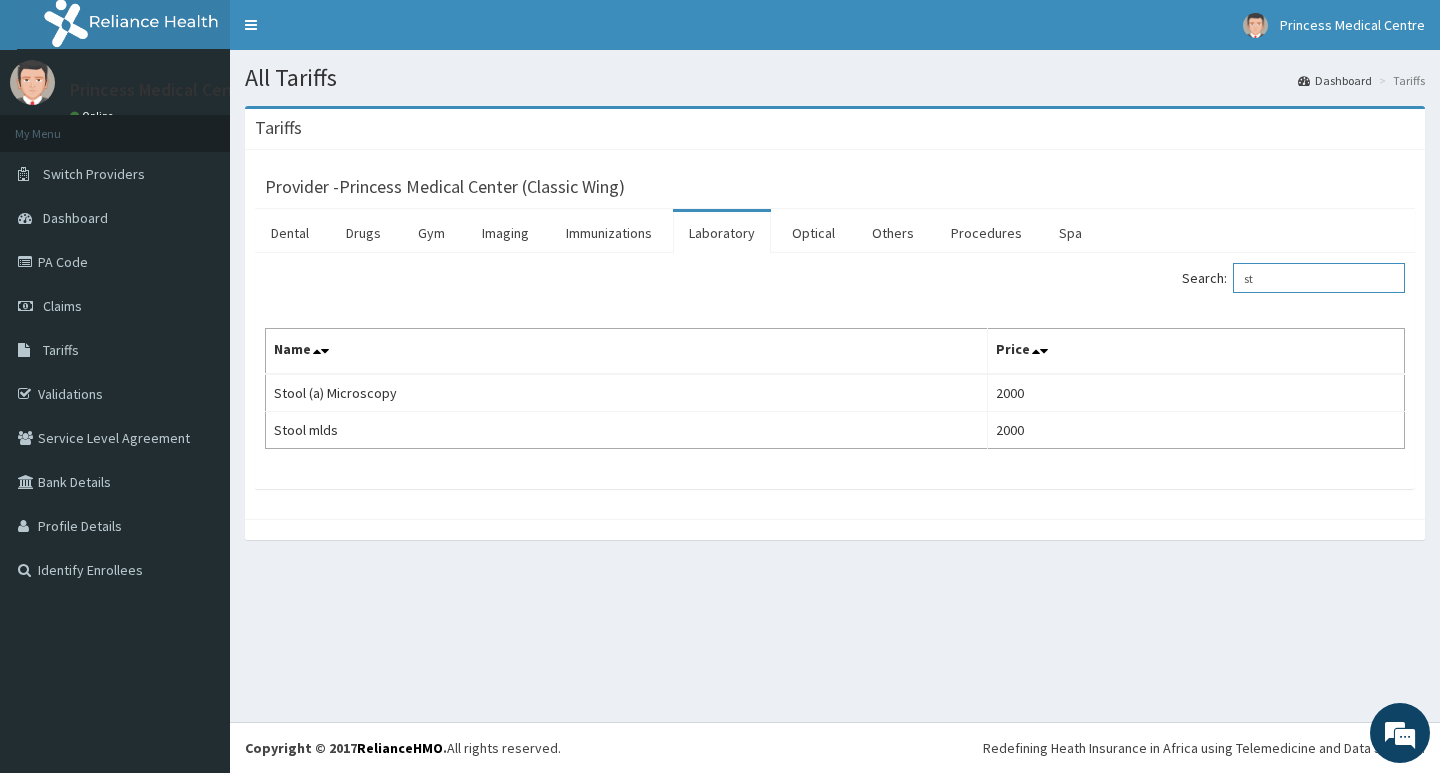 type on "s" 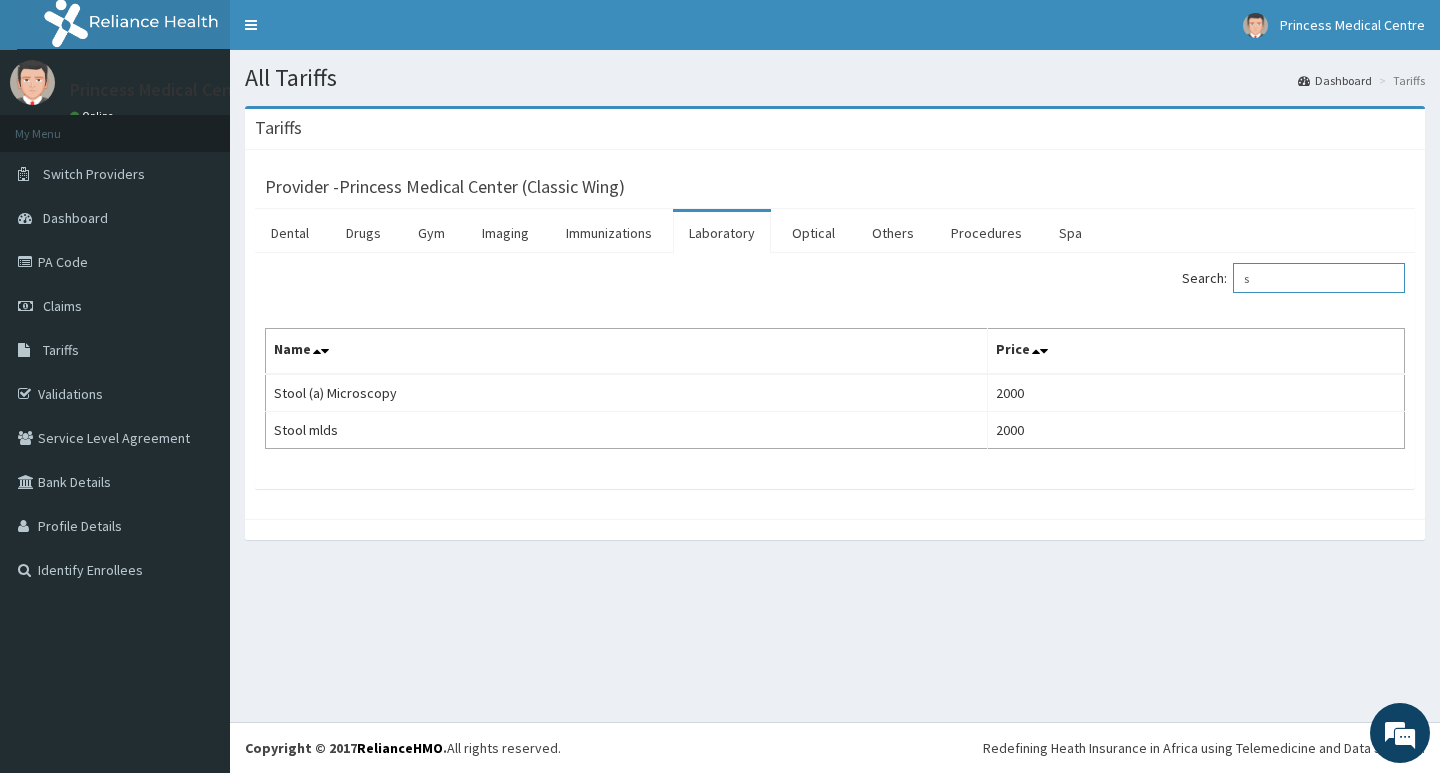 type 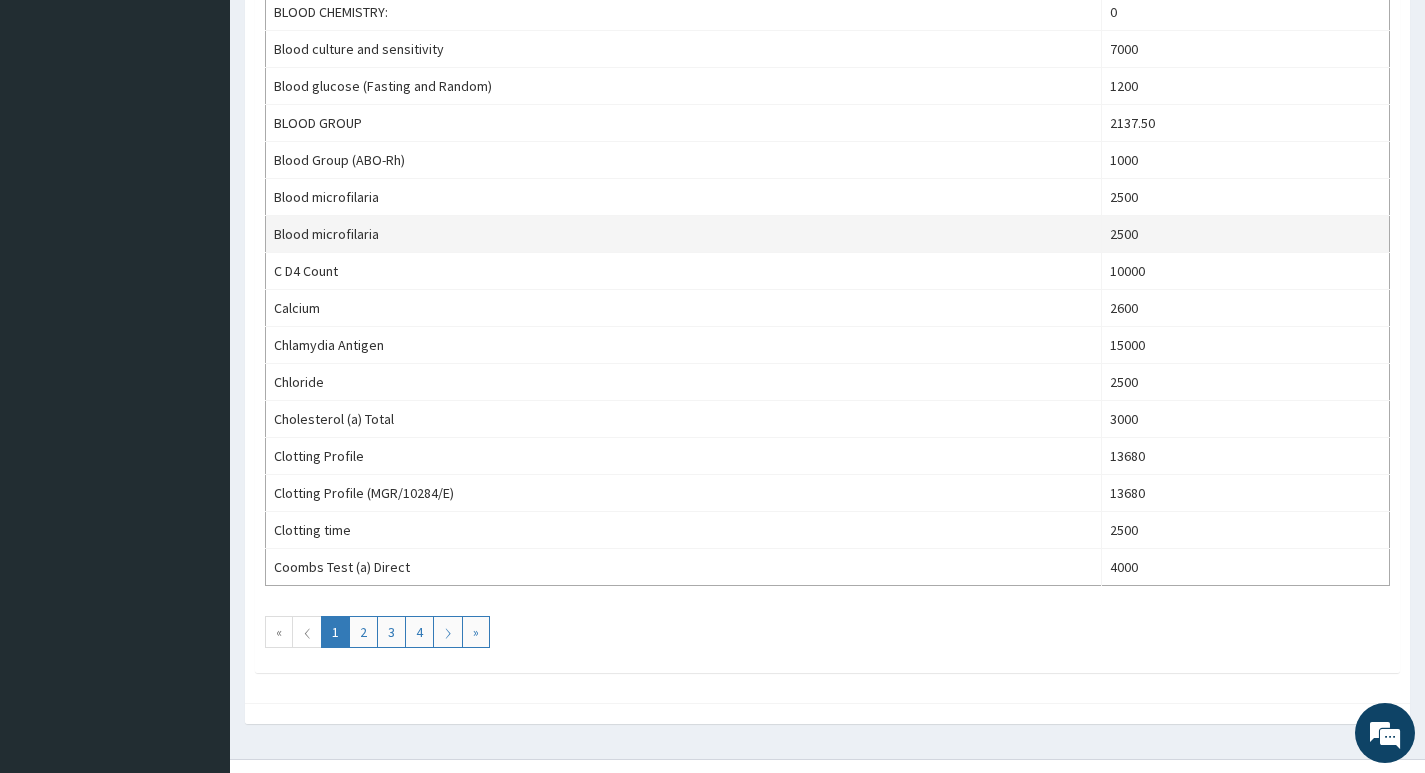 scroll, scrollTop: 1676, scrollLeft: 0, axis: vertical 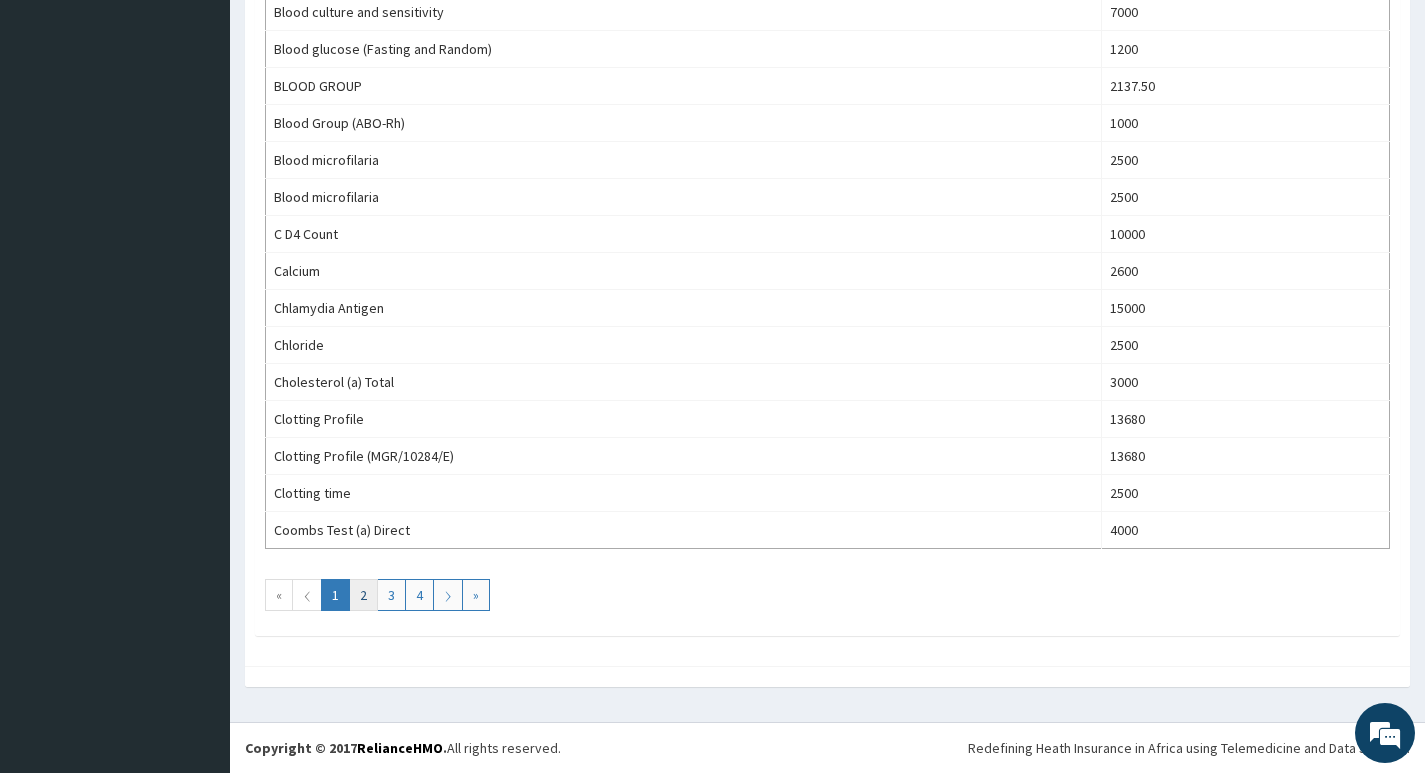 click on "2" at bounding box center [363, 595] 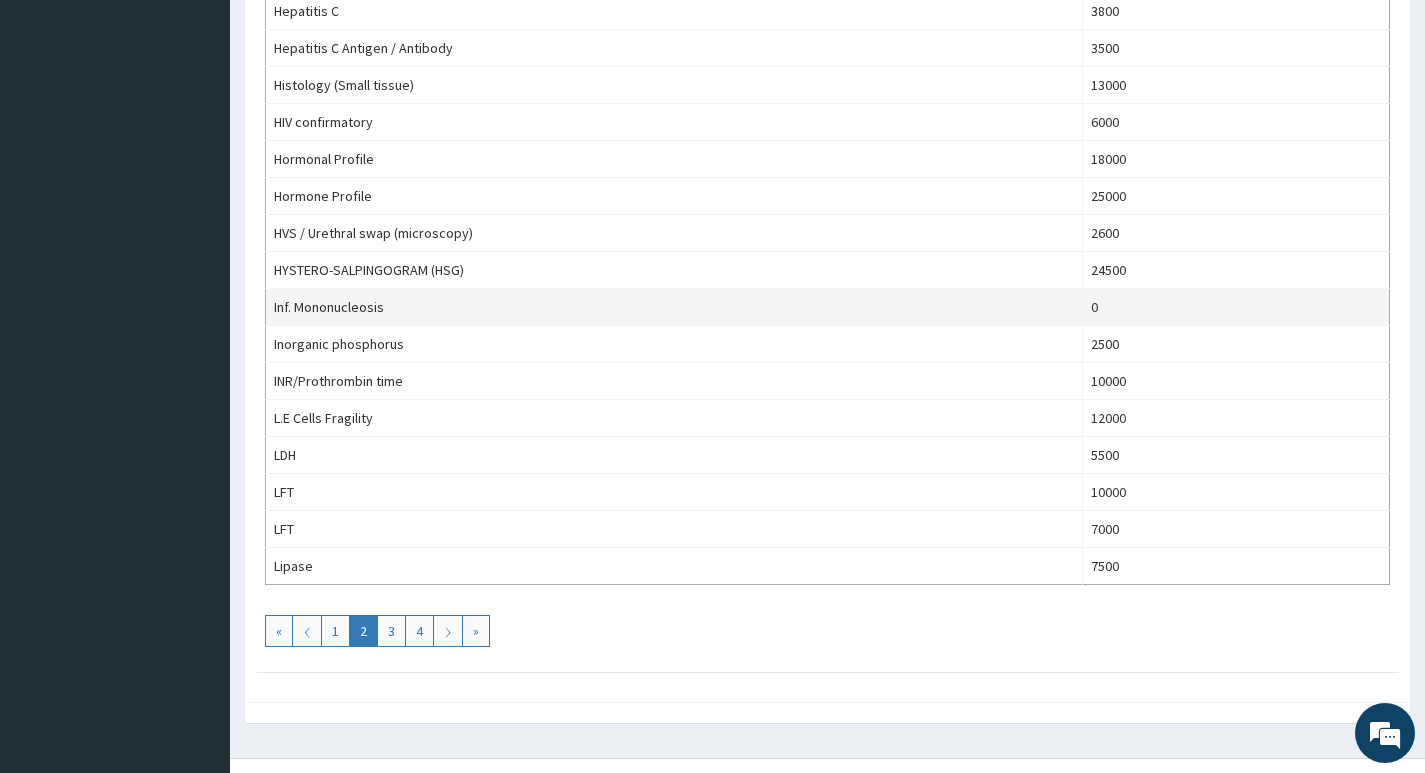 scroll, scrollTop: 1676, scrollLeft: 0, axis: vertical 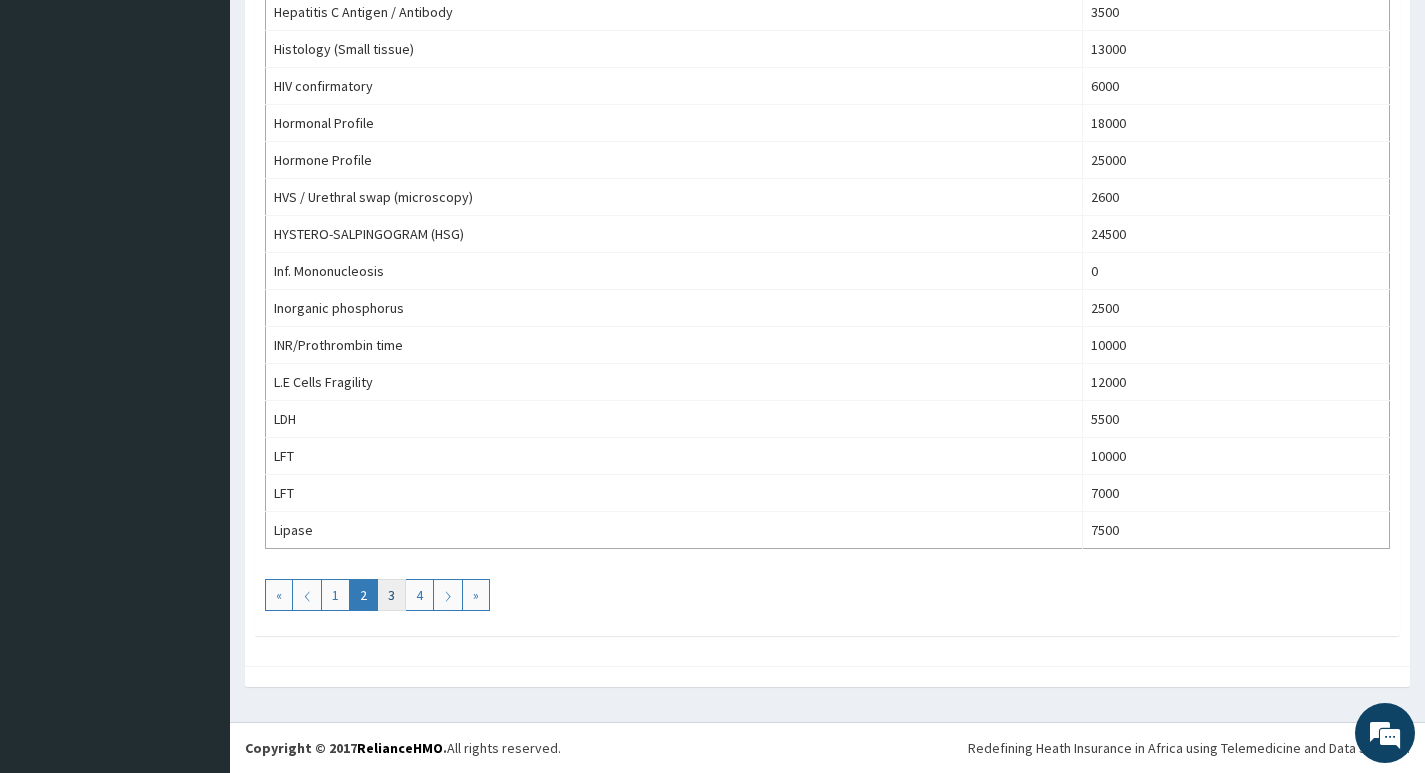 click on "3" at bounding box center (391, 595) 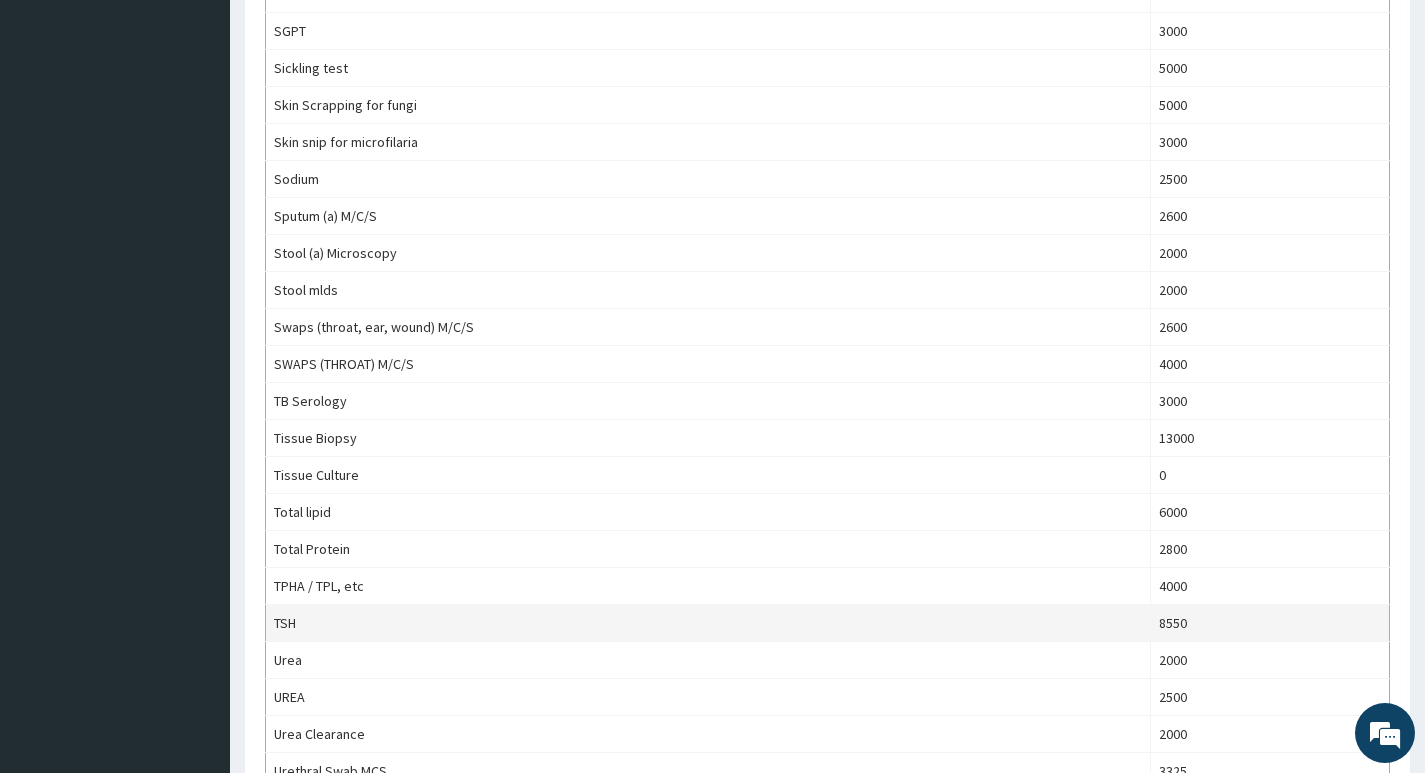 scroll, scrollTop: 1500, scrollLeft: 0, axis: vertical 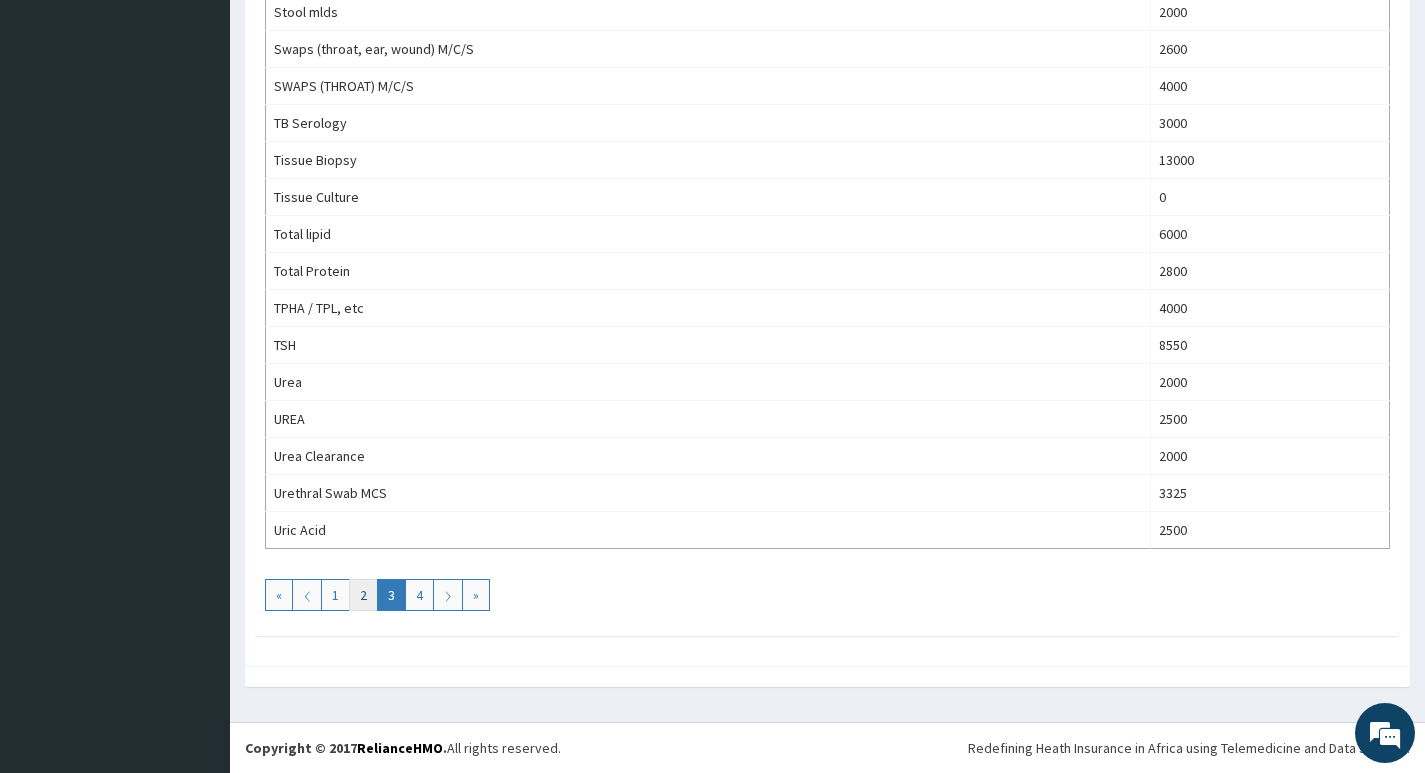 click on "2" at bounding box center [363, 595] 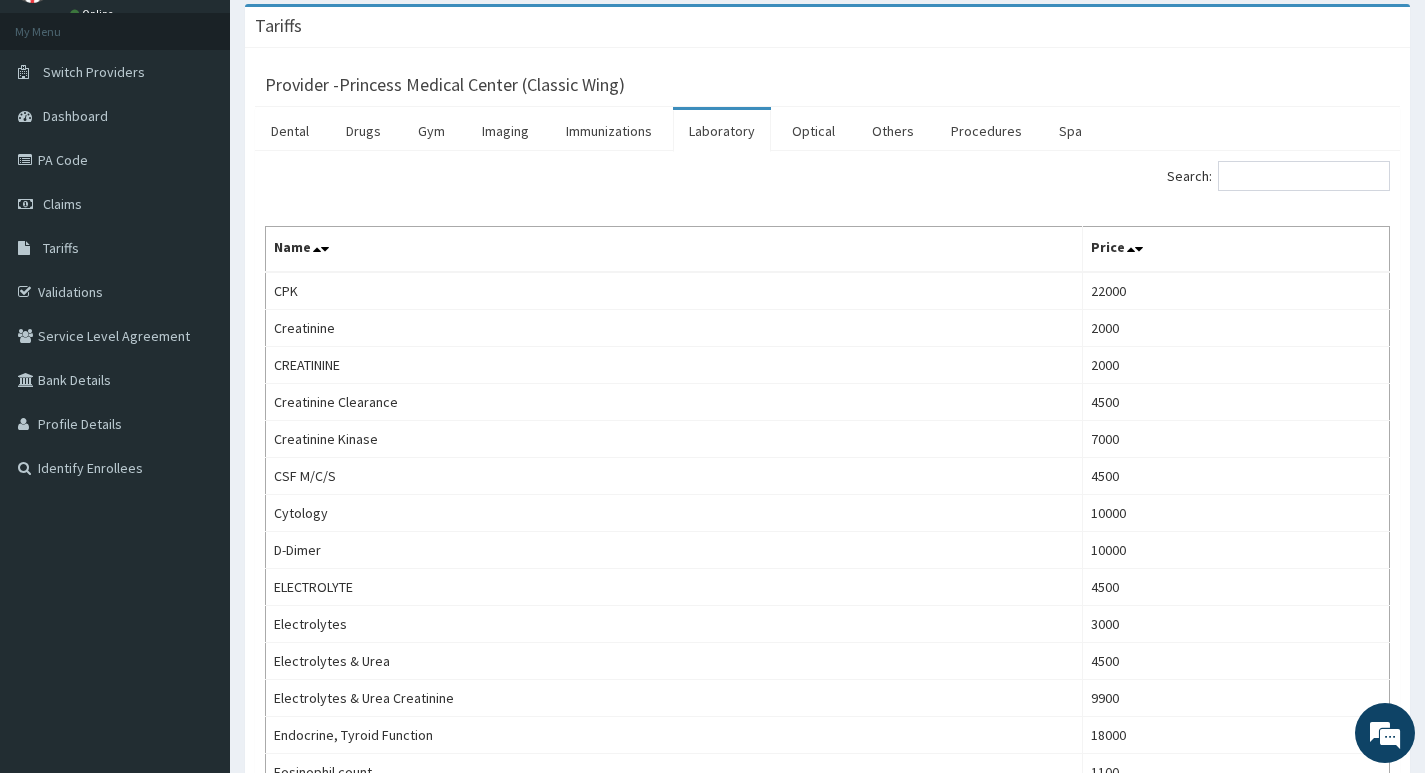 scroll, scrollTop: 100, scrollLeft: 0, axis: vertical 